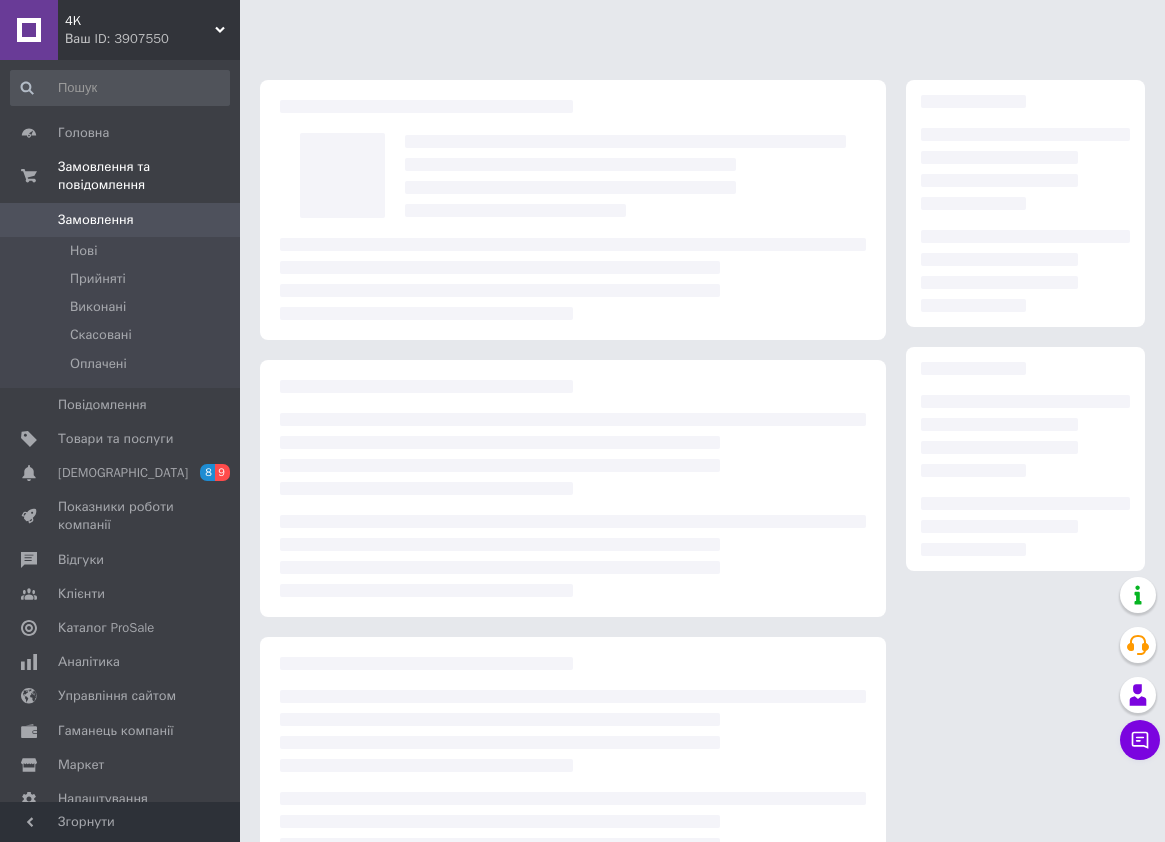 scroll, scrollTop: 0, scrollLeft: 0, axis: both 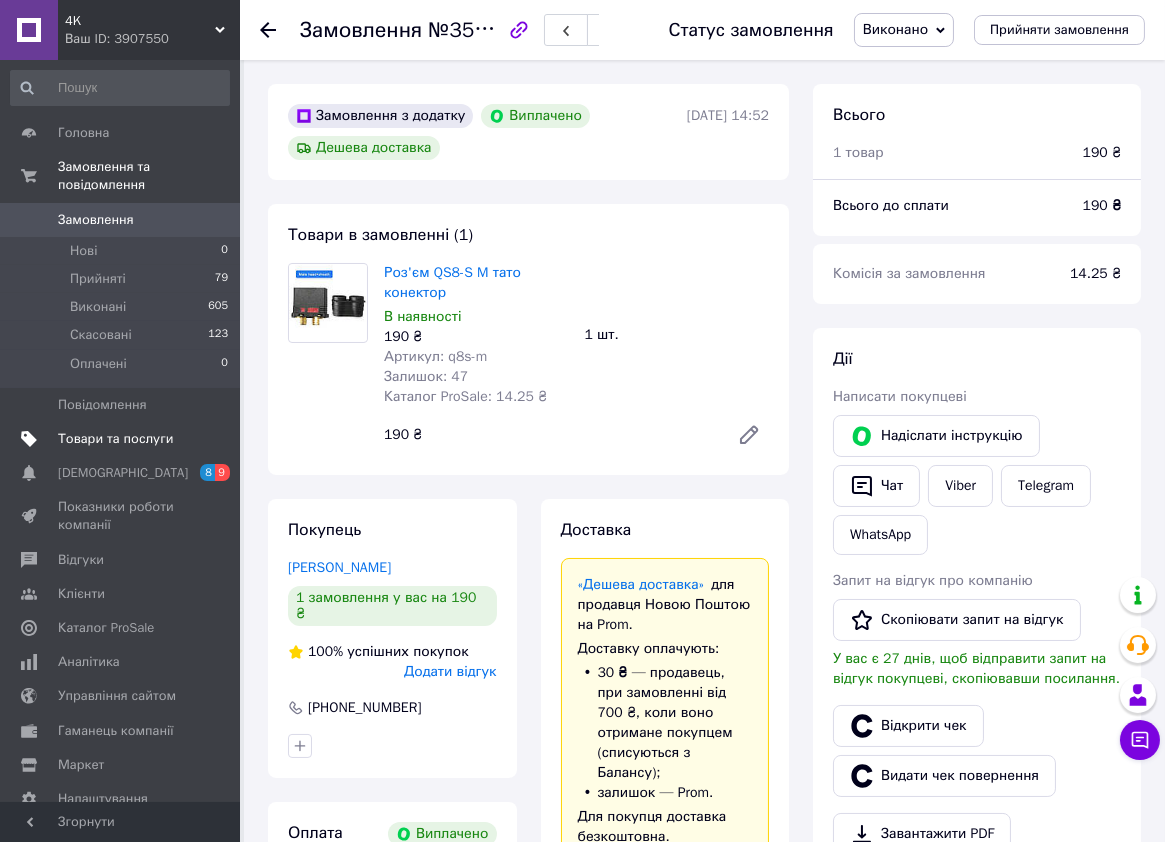 click on "Товари та послуги" at bounding box center [115, 439] 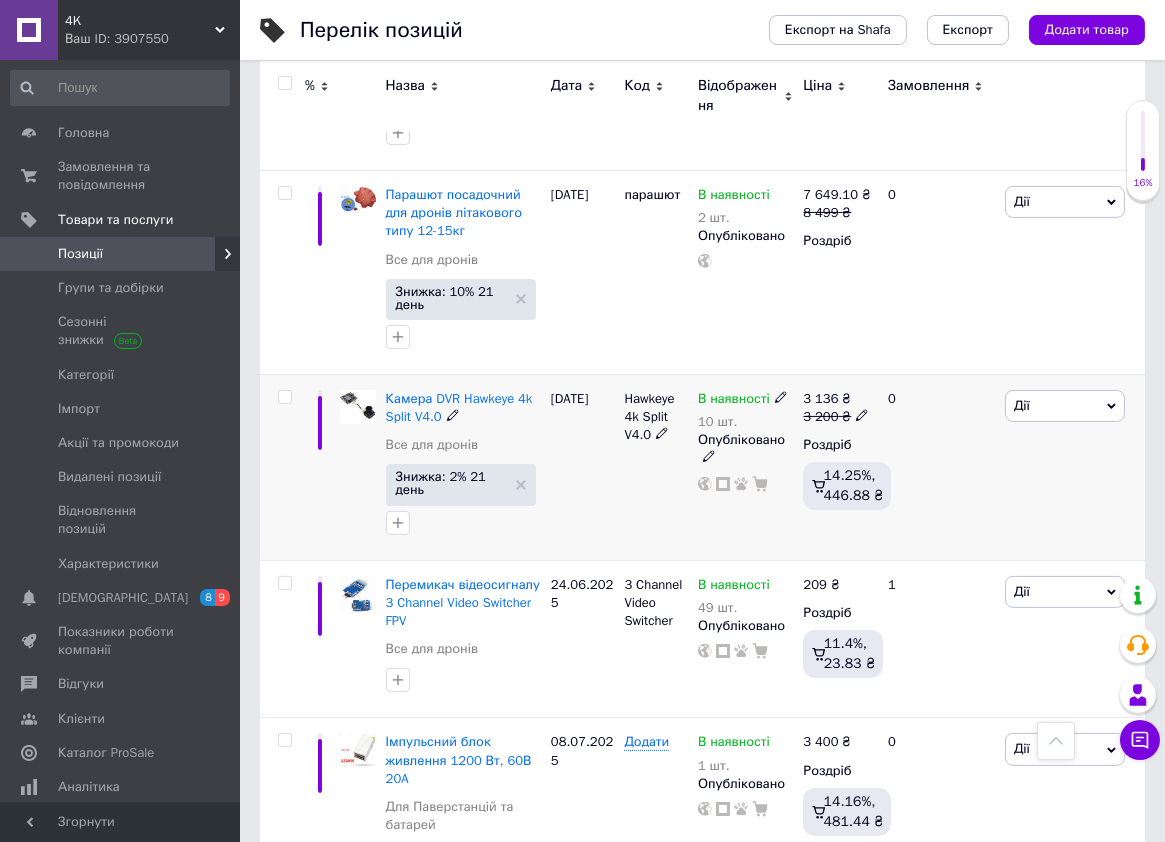 scroll, scrollTop: 0, scrollLeft: 0, axis: both 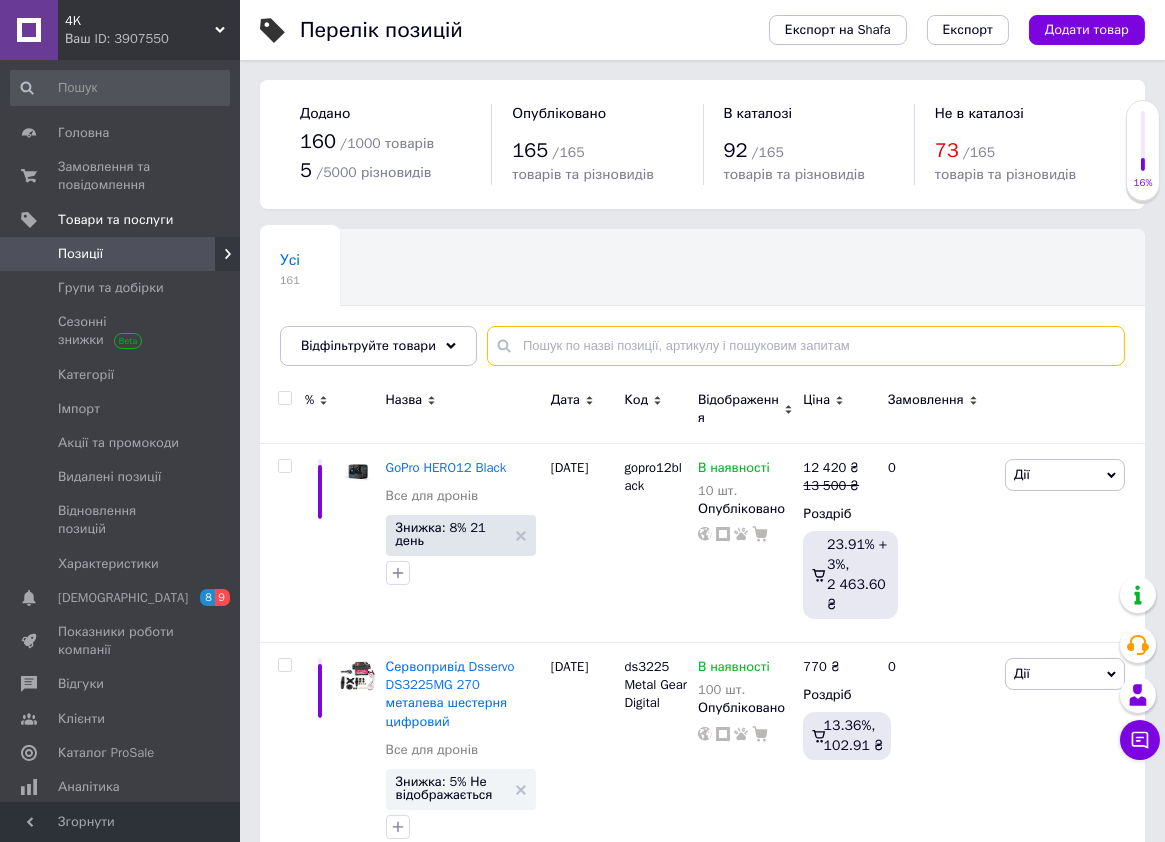 click at bounding box center [806, 346] 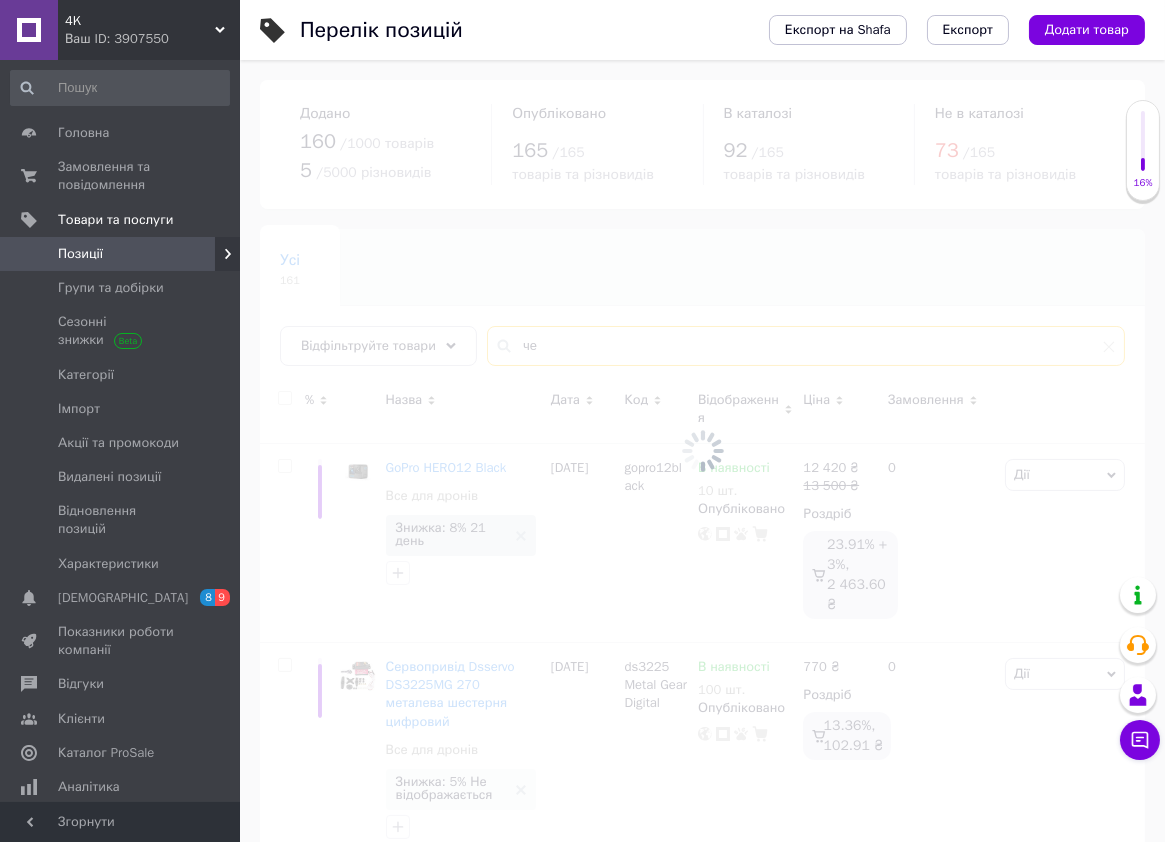 type on "ч" 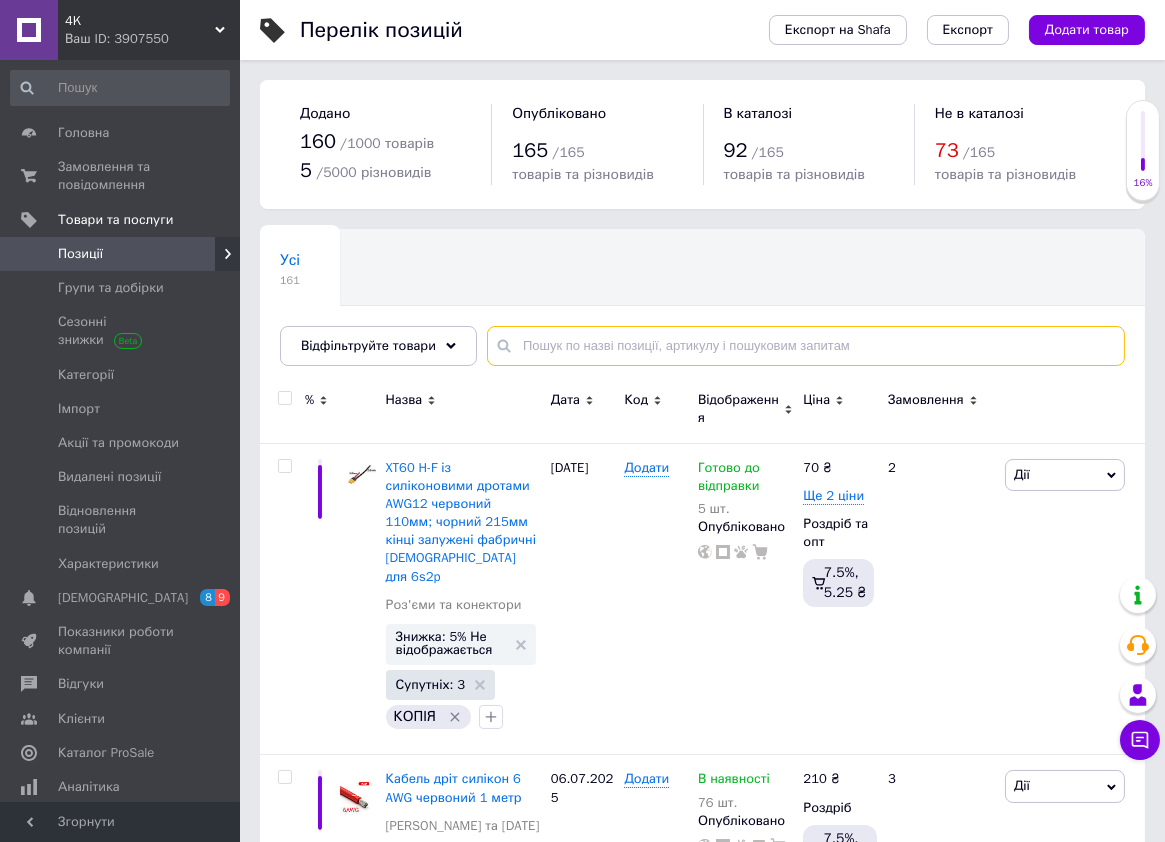 click at bounding box center [806, 346] 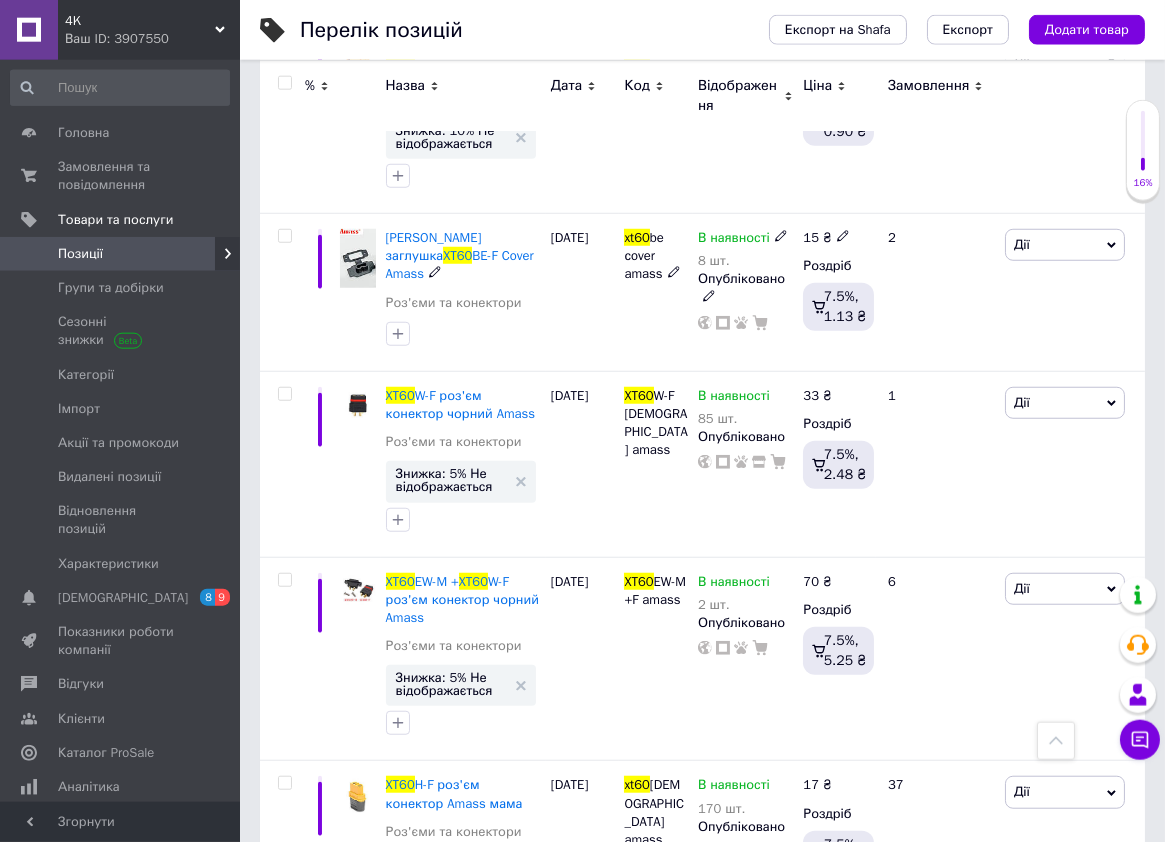 scroll, scrollTop: 3410, scrollLeft: 0, axis: vertical 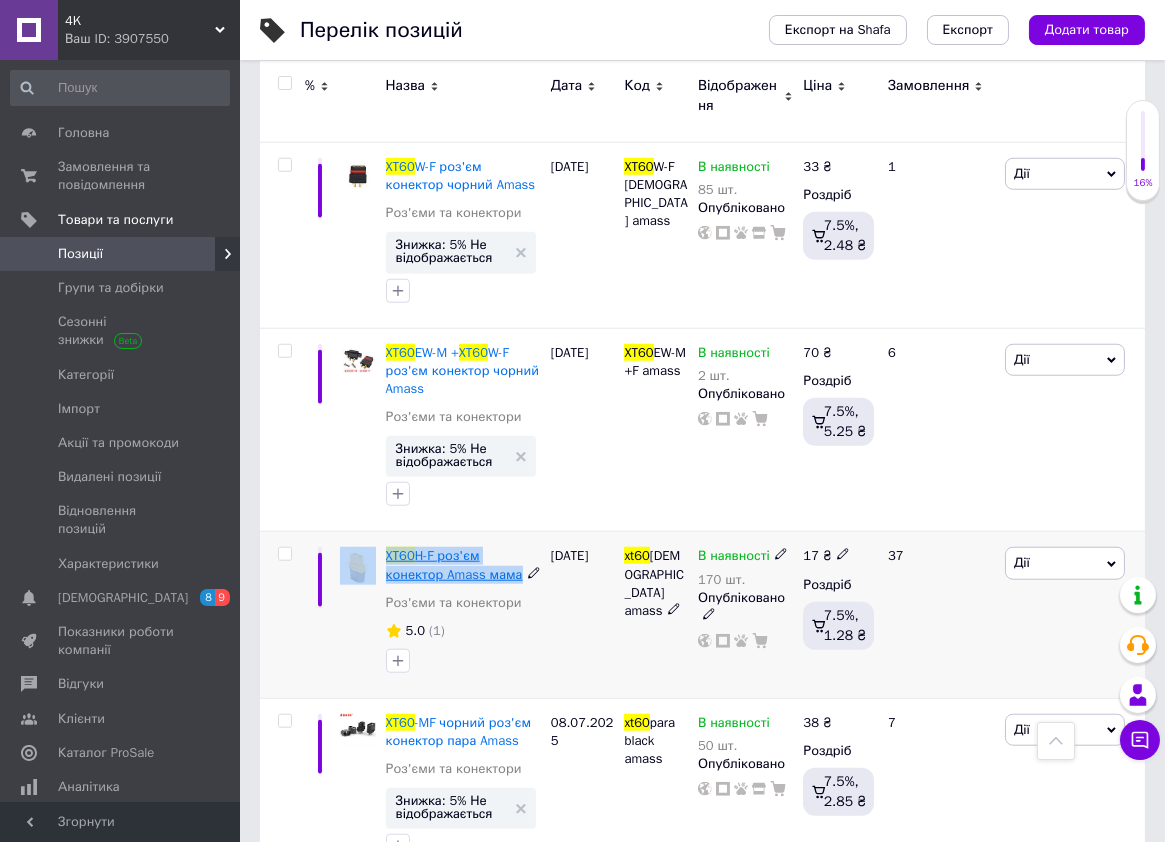 drag, startPoint x: 379, startPoint y: 492, endPoint x: 457, endPoint y: 519, distance: 82.5409 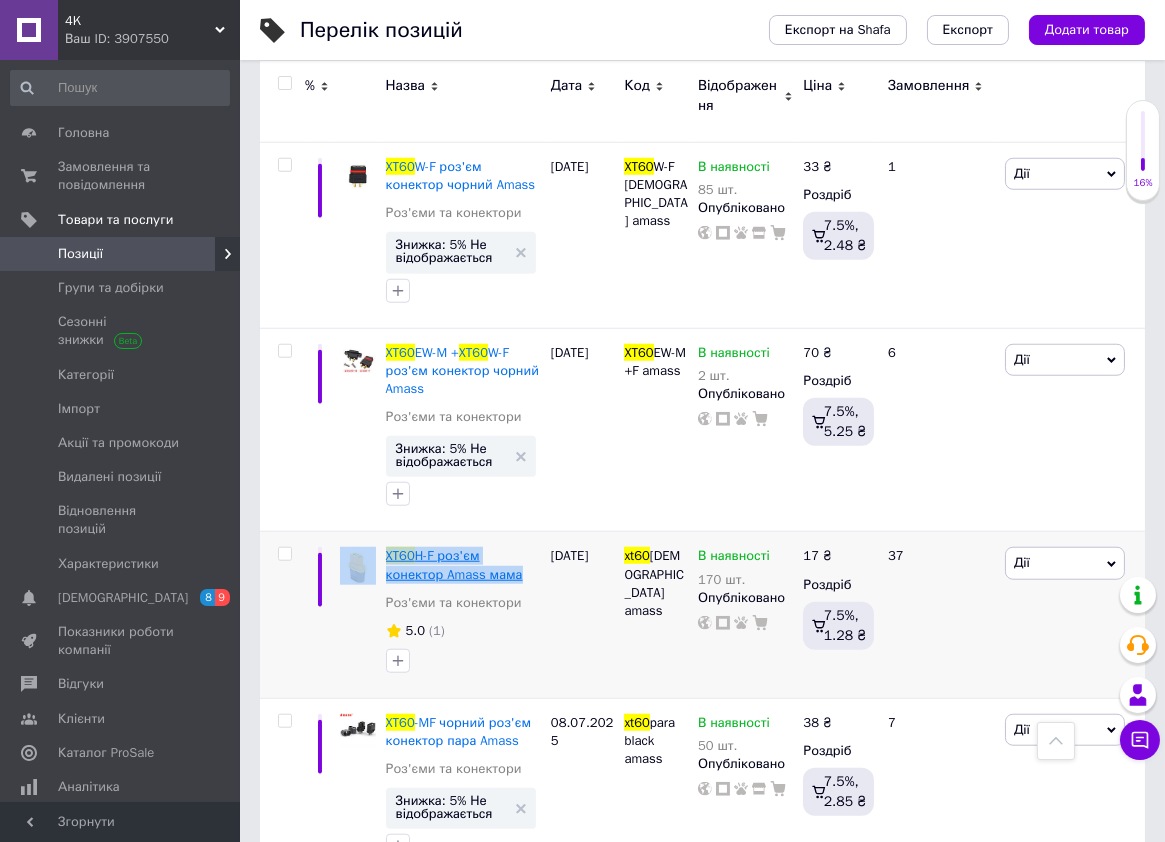 copy on "XT60 H-F роз'єм конектор  Amass мама" 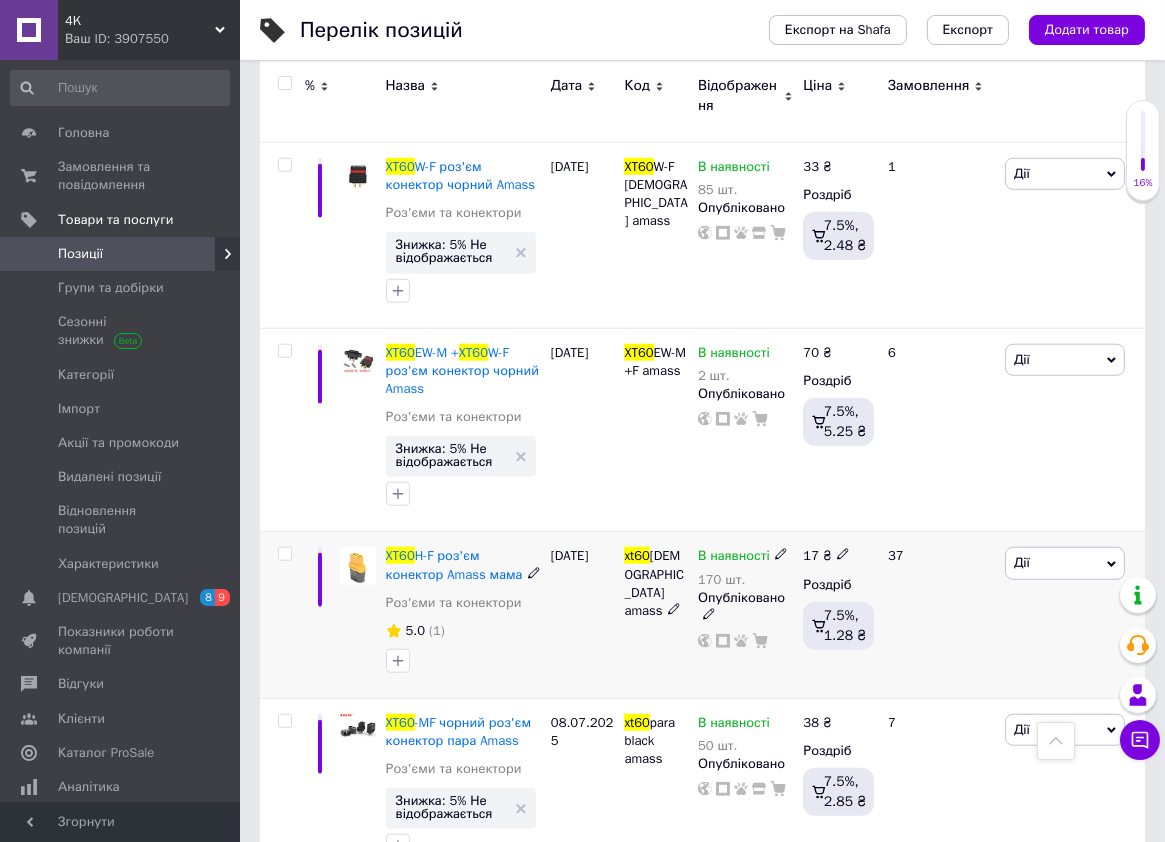 click on "[DATE]" at bounding box center [583, 615] 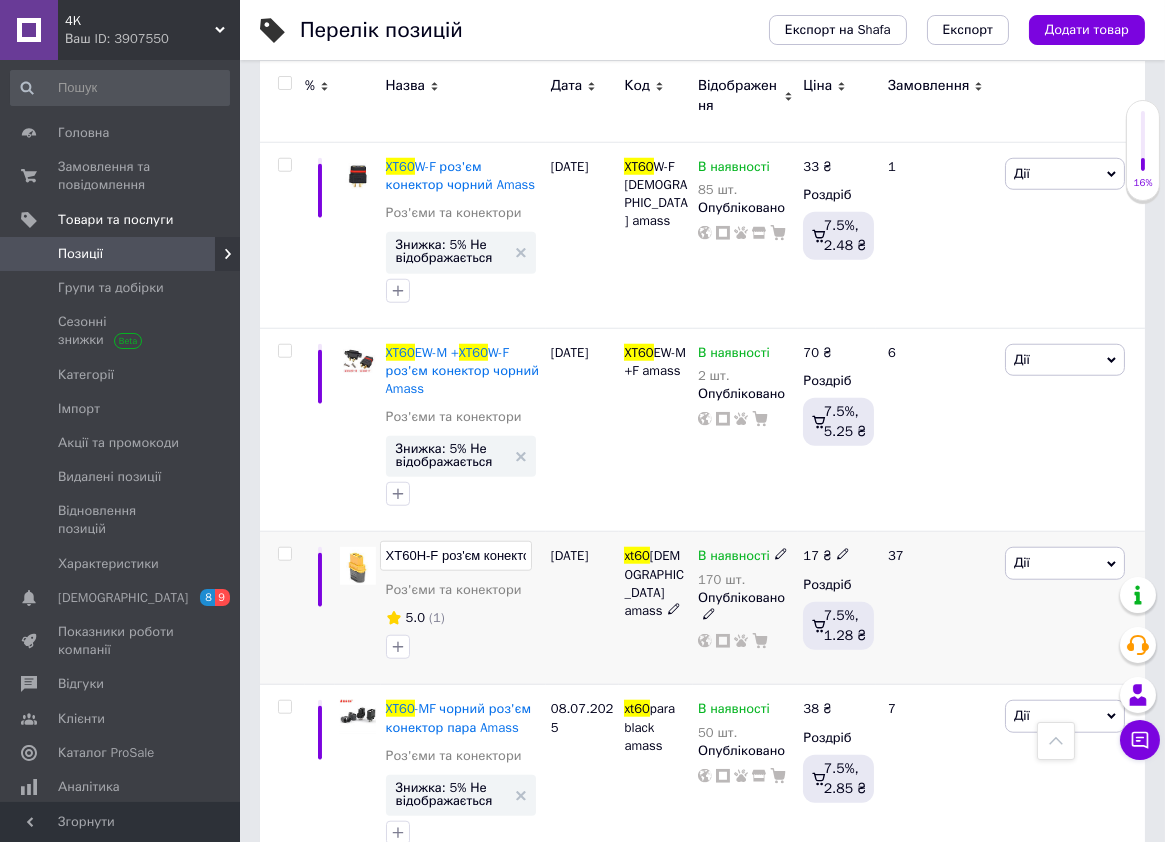 scroll, scrollTop: 0, scrollLeft: 98, axis: horizontal 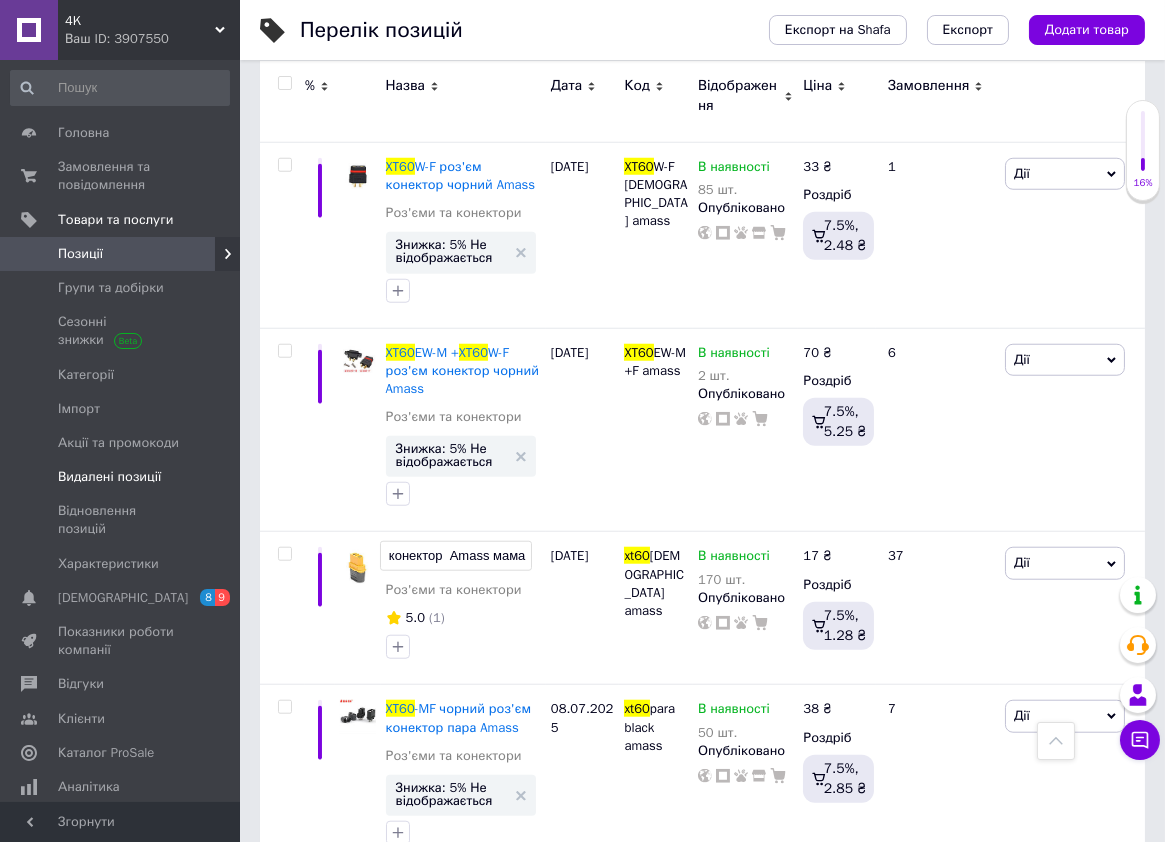 drag, startPoint x: 527, startPoint y: 501, endPoint x: 186, endPoint y: 453, distance: 344.36172 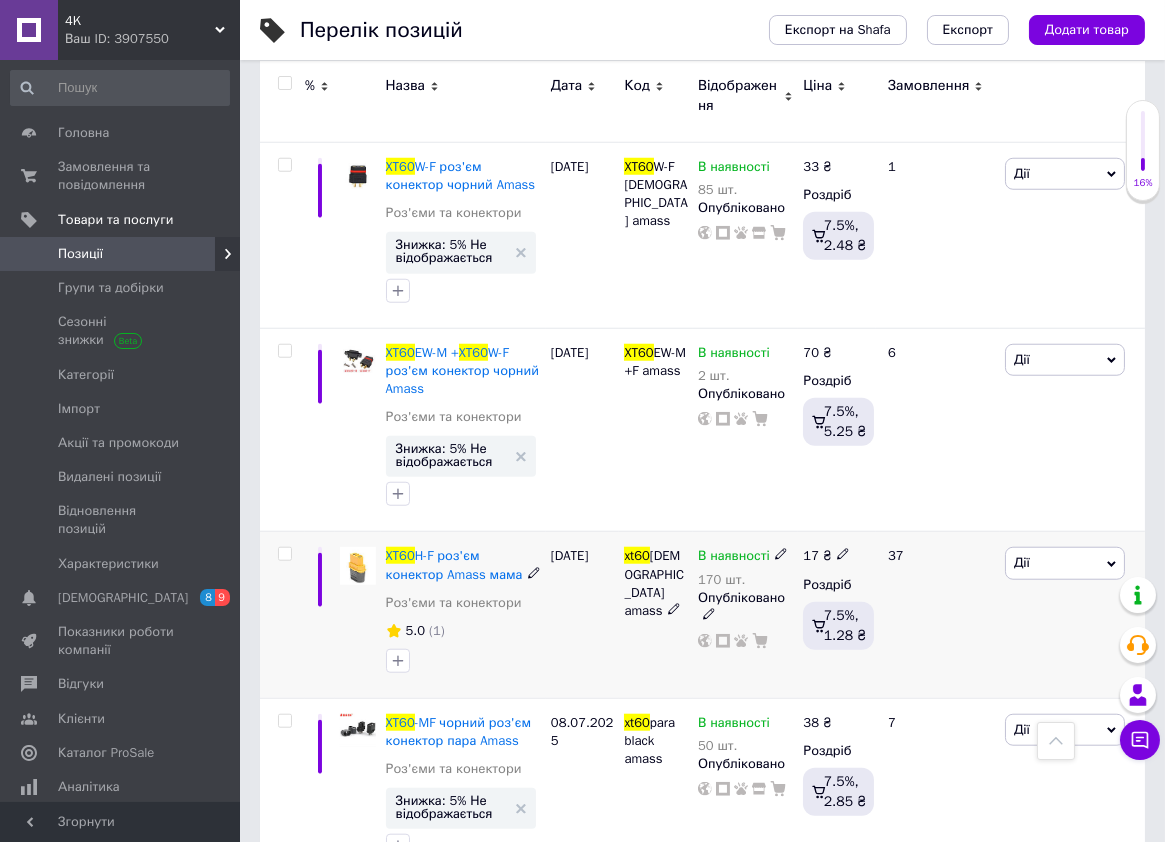 click 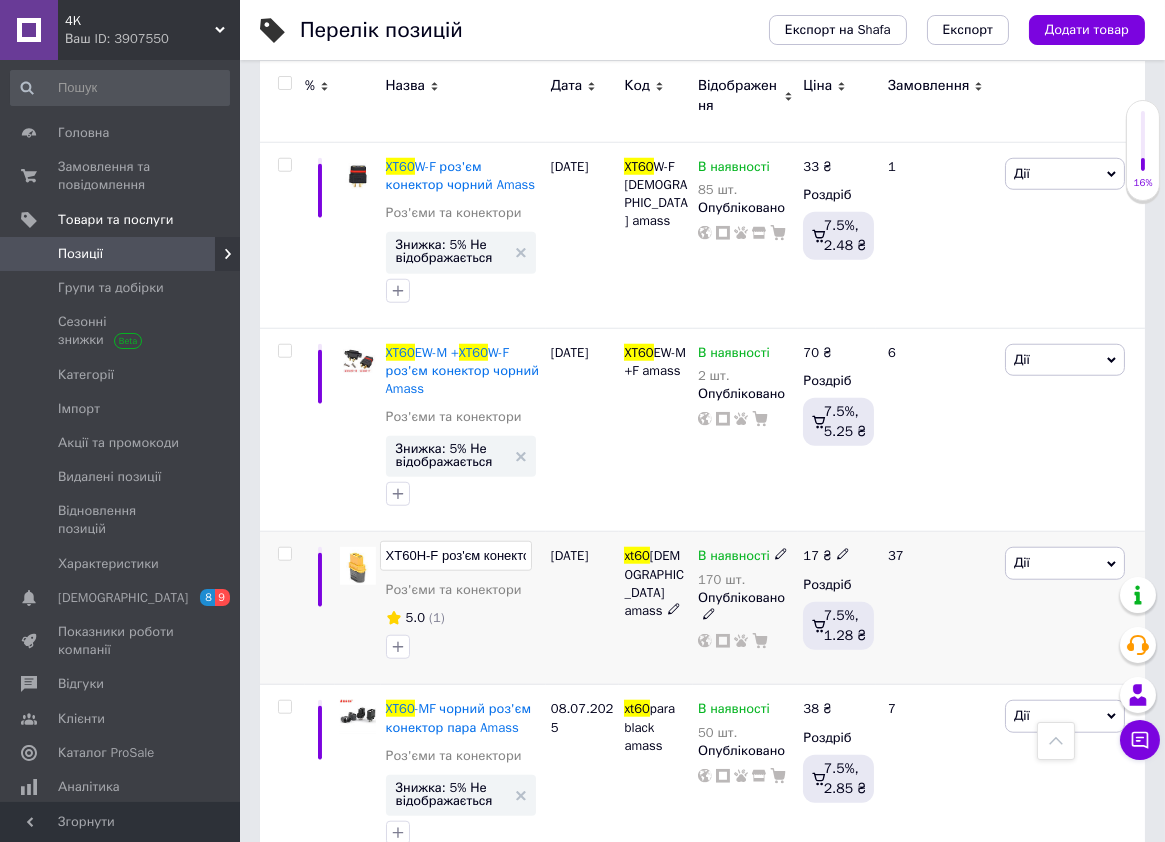 scroll, scrollTop: 0, scrollLeft: 98, axis: horizontal 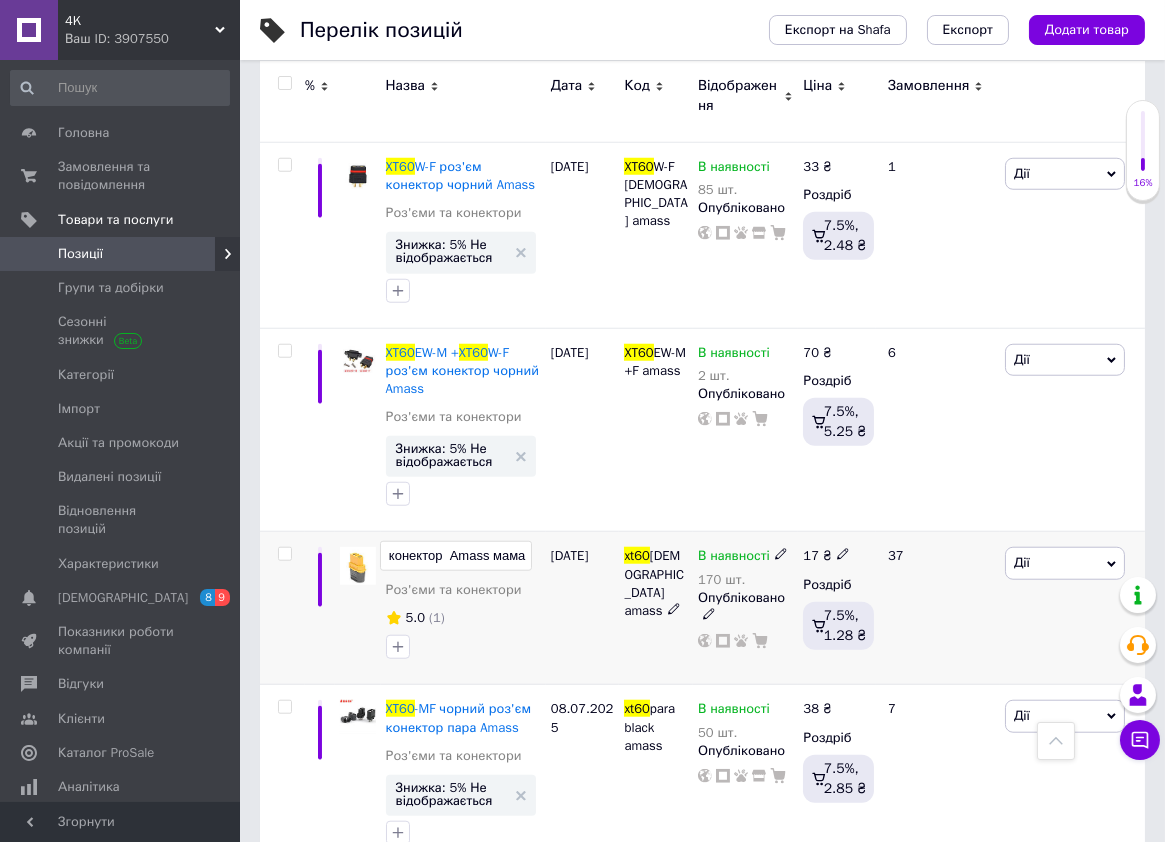 click on "XT60H-F роз'єм конектор  Amass мама" at bounding box center [456, 556] 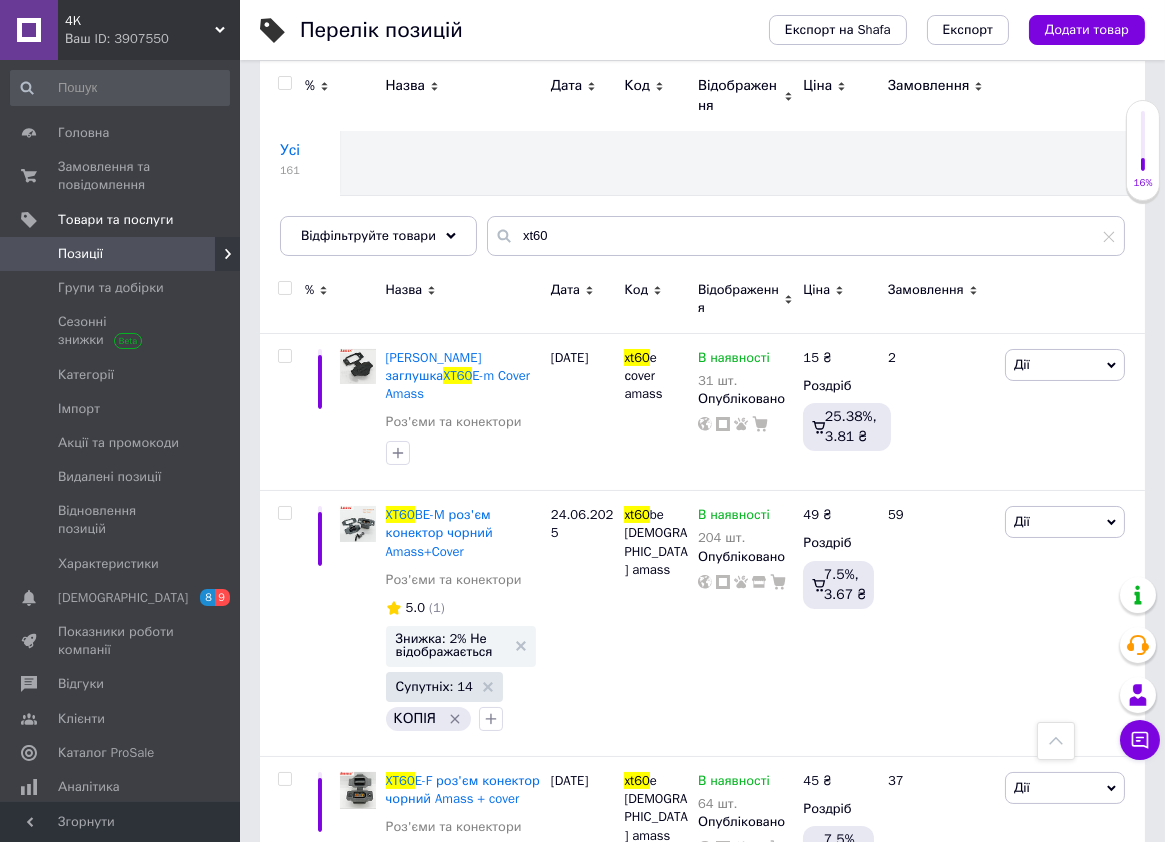 scroll, scrollTop: 0, scrollLeft: 0, axis: both 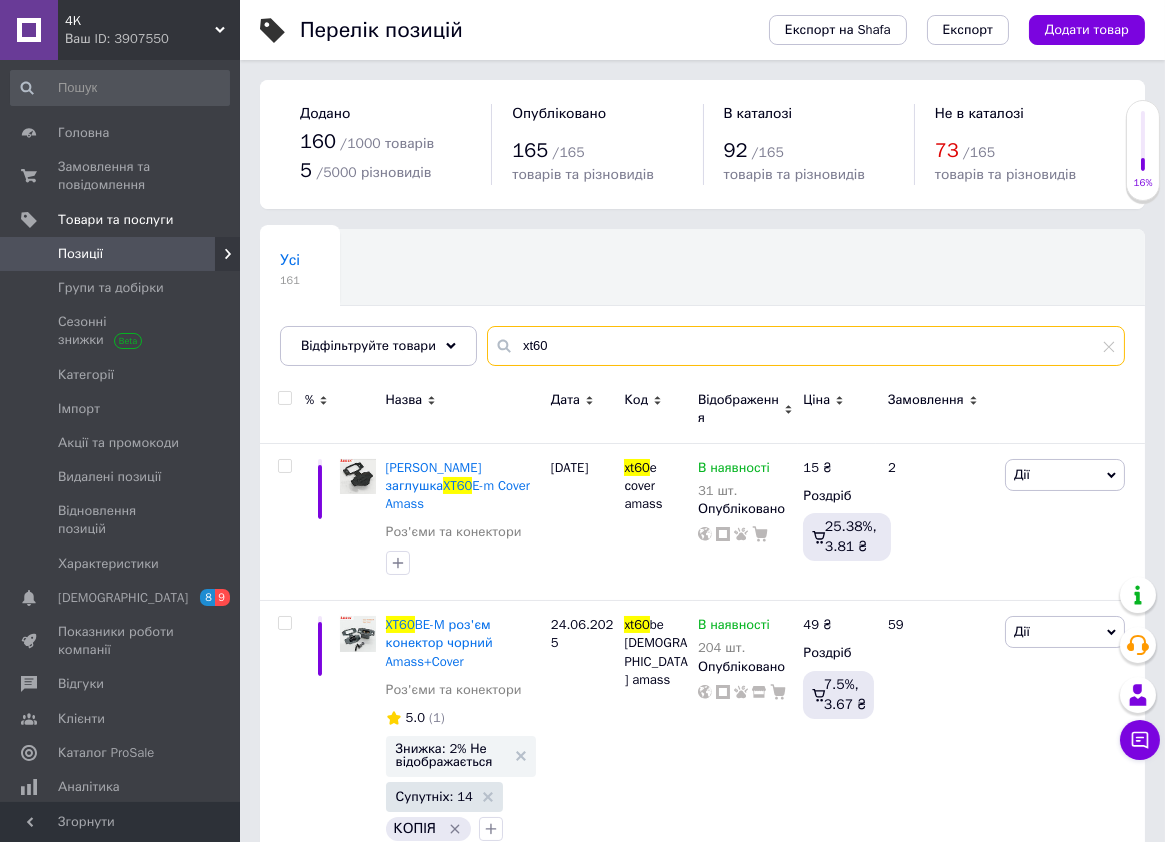 drag, startPoint x: 585, startPoint y: 342, endPoint x: 459, endPoint y: 319, distance: 128.082 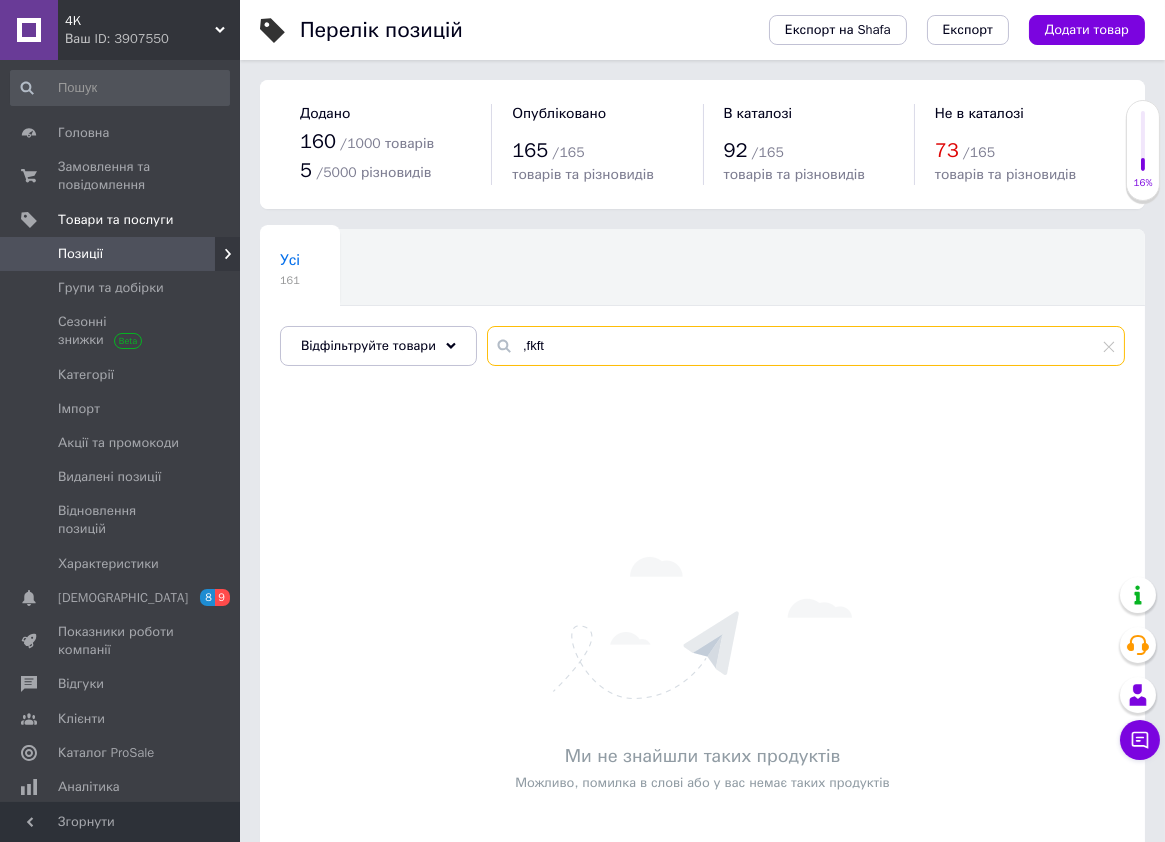 drag, startPoint x: 545, startPoint y: 343, endPoint x: 518, endPoint y: 337, distance: 27.658634 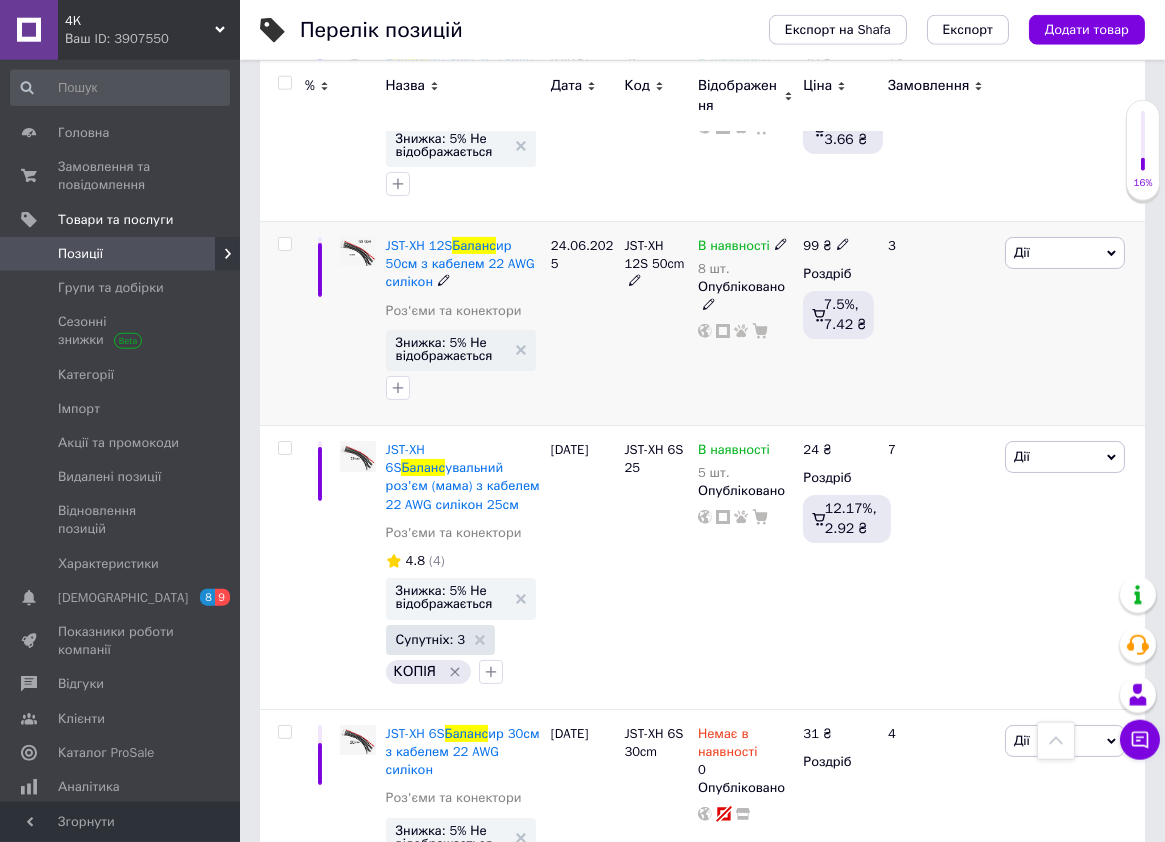 scroll, scrollTop: 660, scrollLeft: 0, axis: vertical 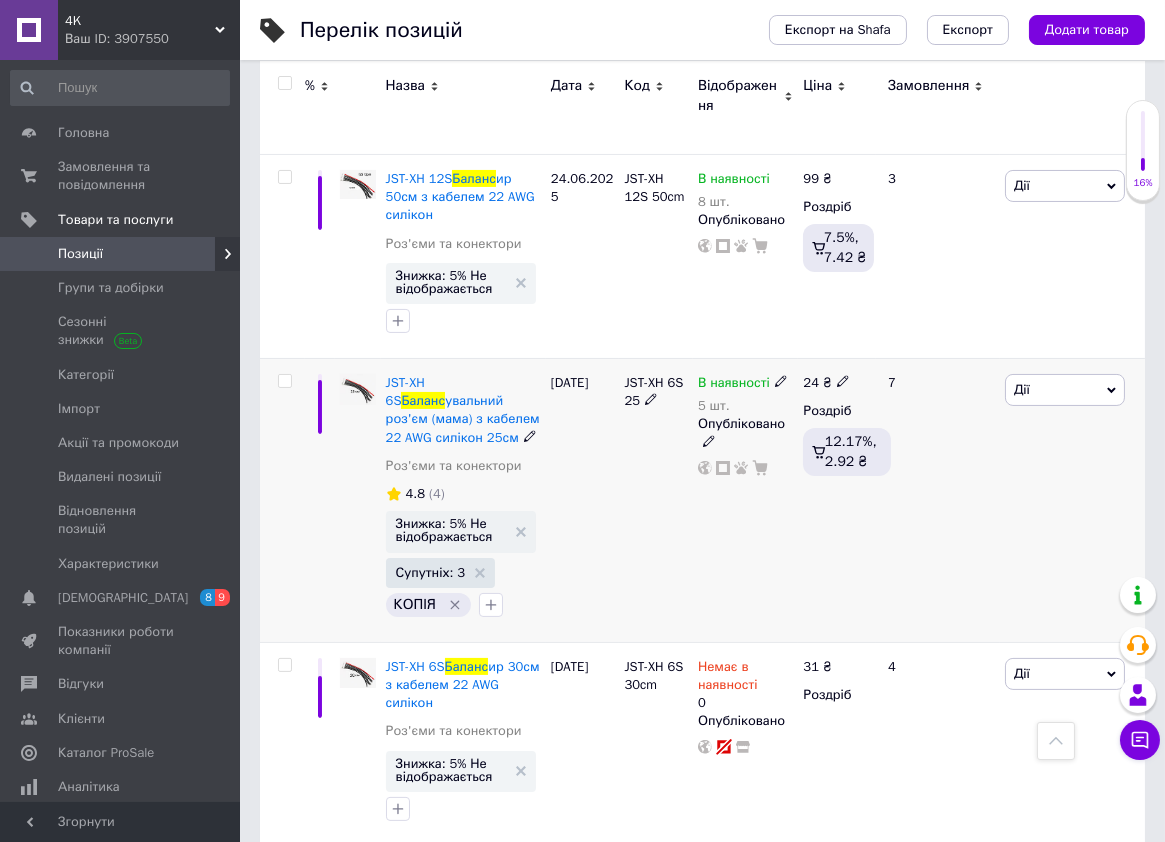 click 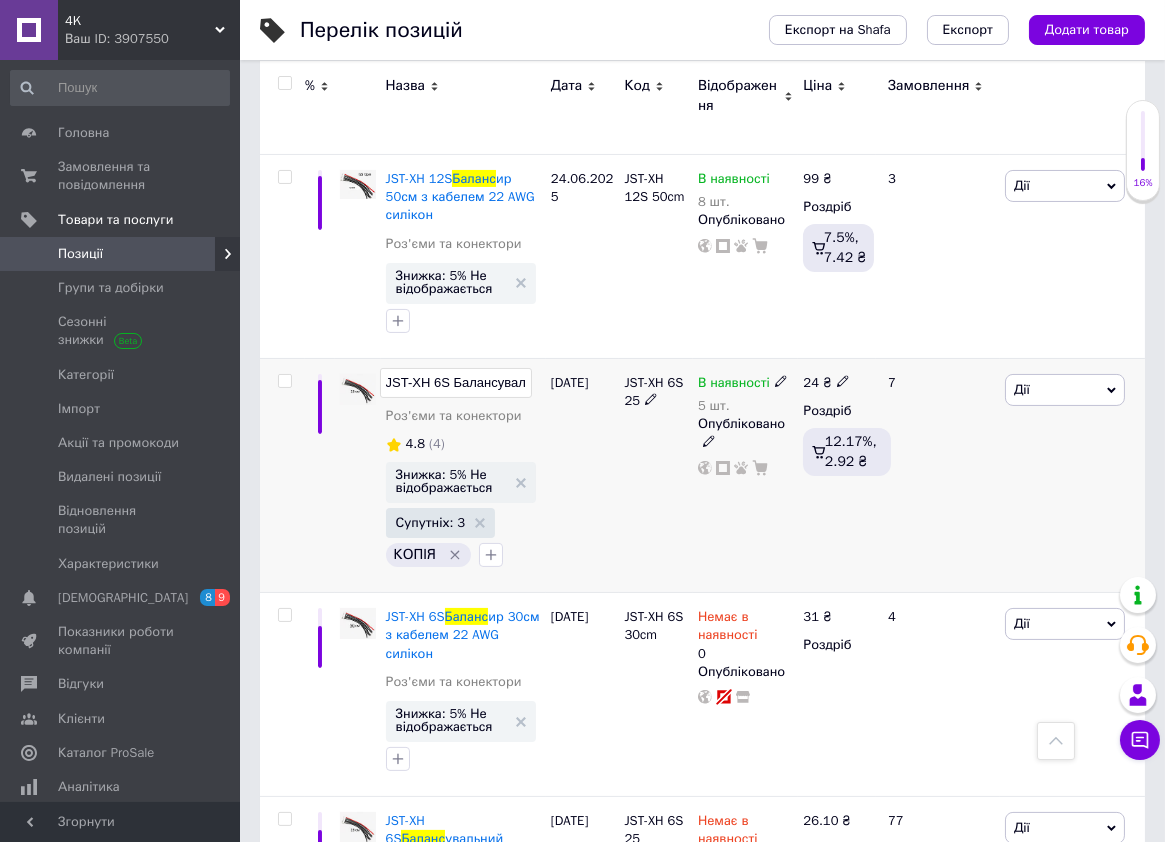 scroll, scrollTop: 0, scrollLeft: 316, axis: horizontal 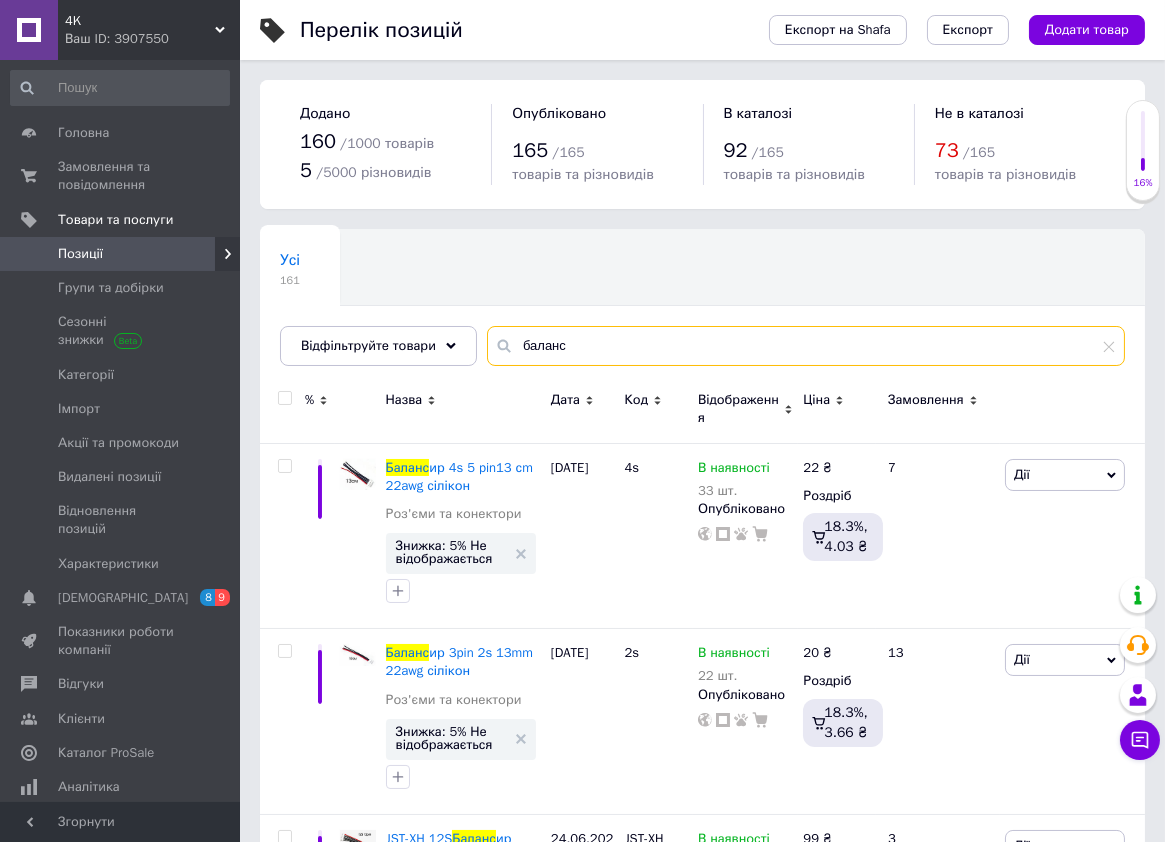 drag, startPoint x: 576, startPoint y: 352, endPoint x: 391, endPoint y: 336, distance: 185.6906 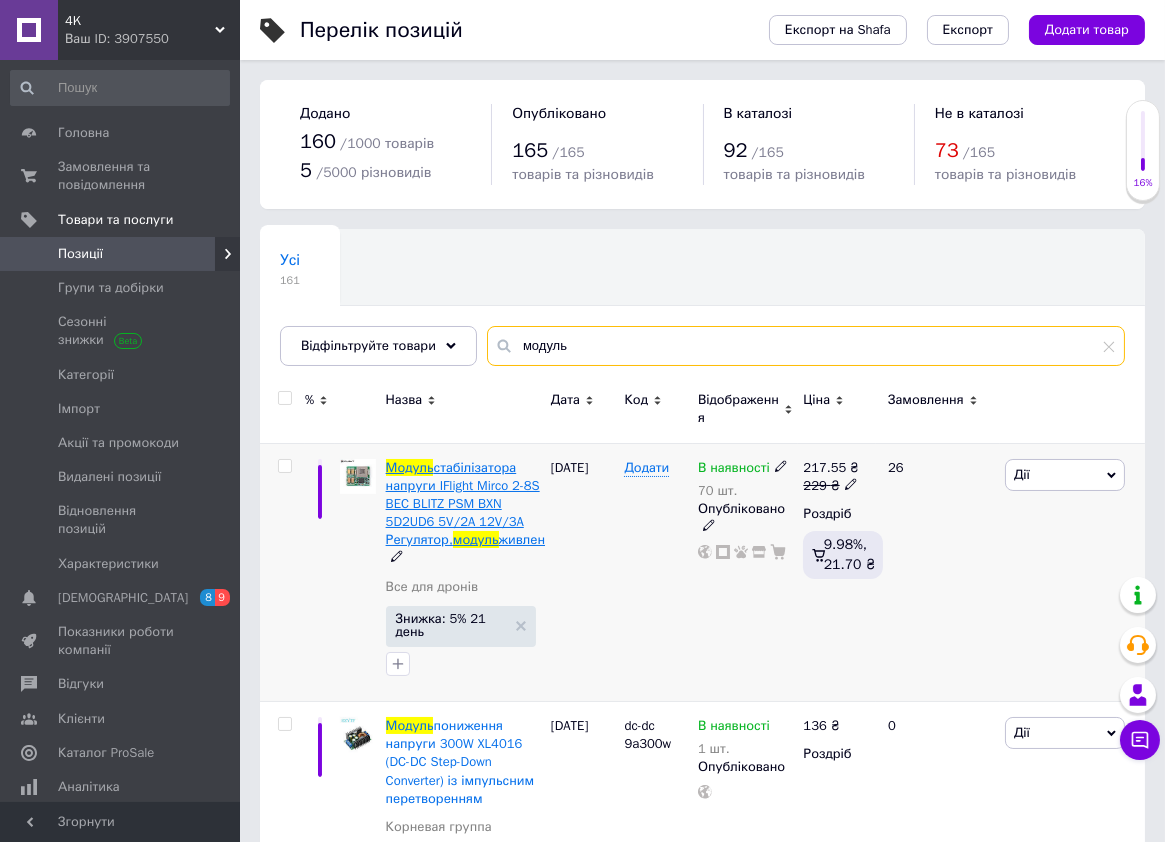 type on "модуль" 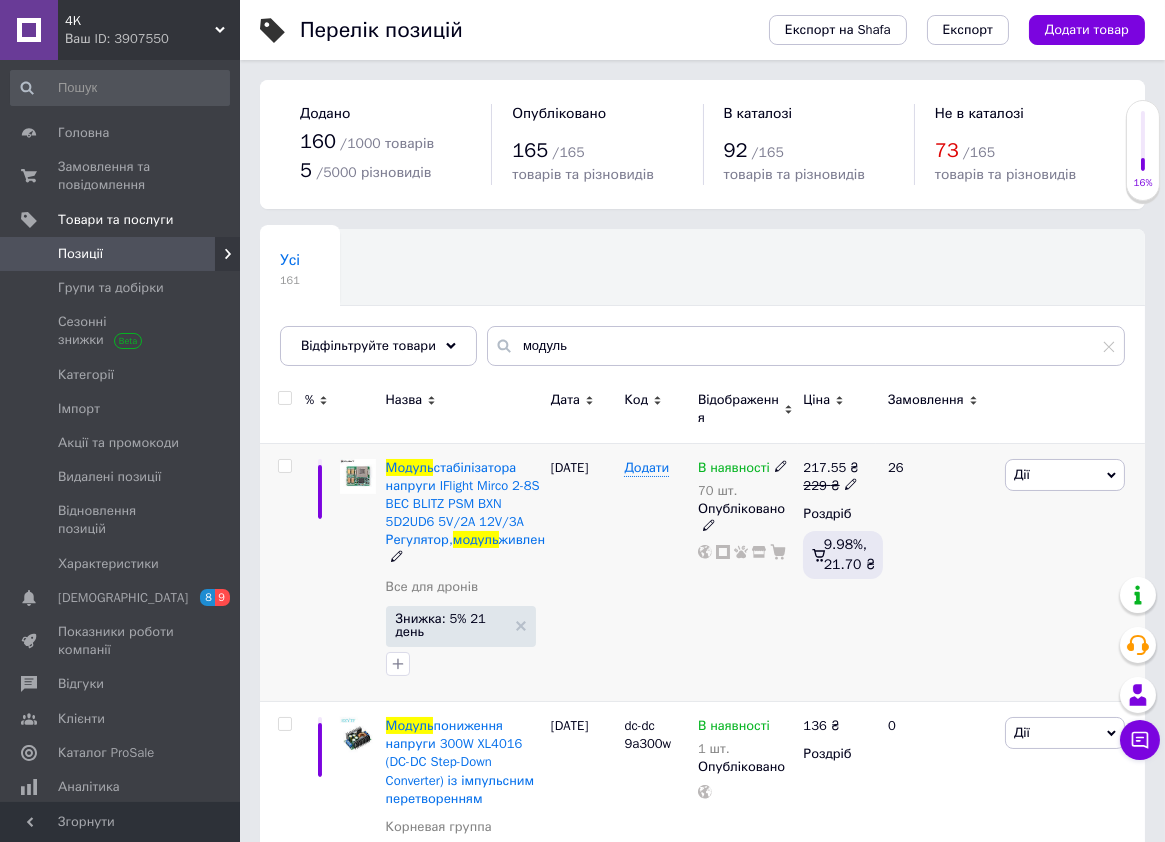 click 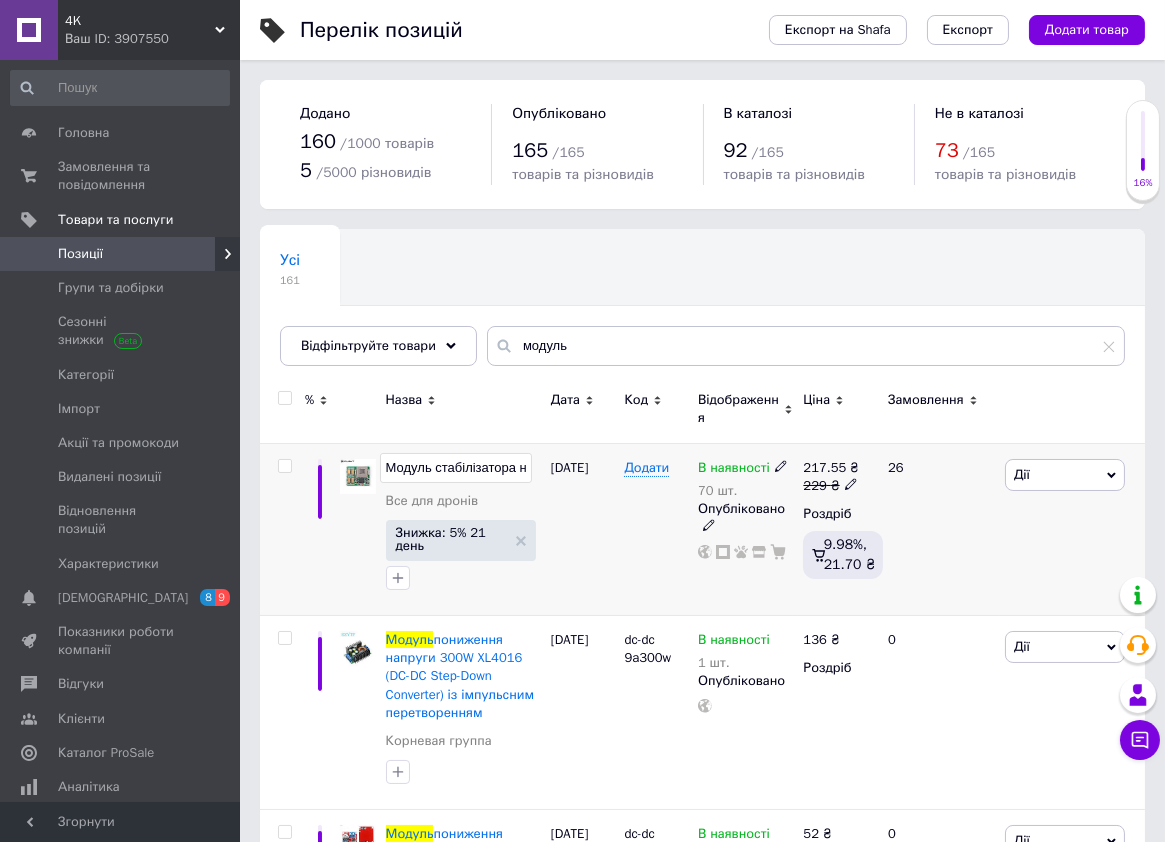 scroll, scrollTop: 0, scrollLeft: 584, axis: horizontal 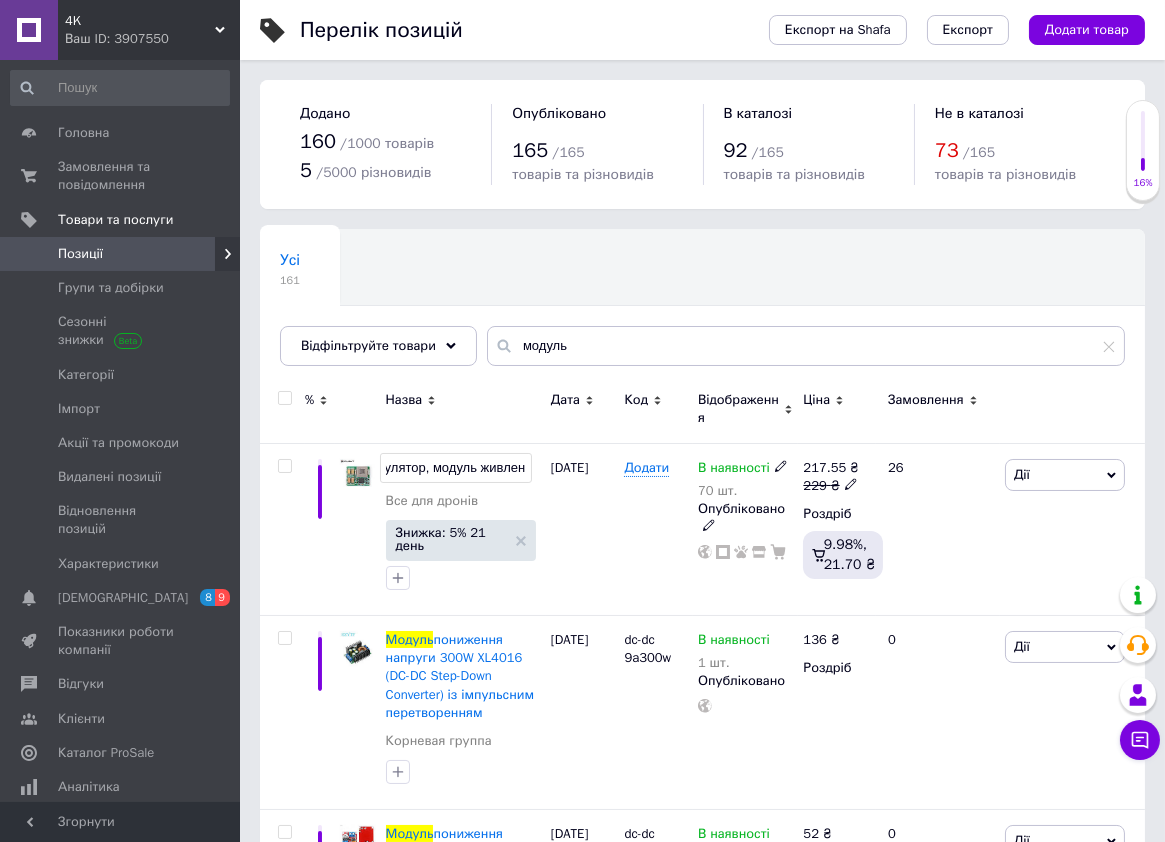 click on "Модуль стабілізатора напруги IFlight Mirco 2-8S BEC BLITZ PSM BXN 5D2UD6 5V/2A 12V/3A Регулятор, модуль живлен" at bounding box center (456, 468) 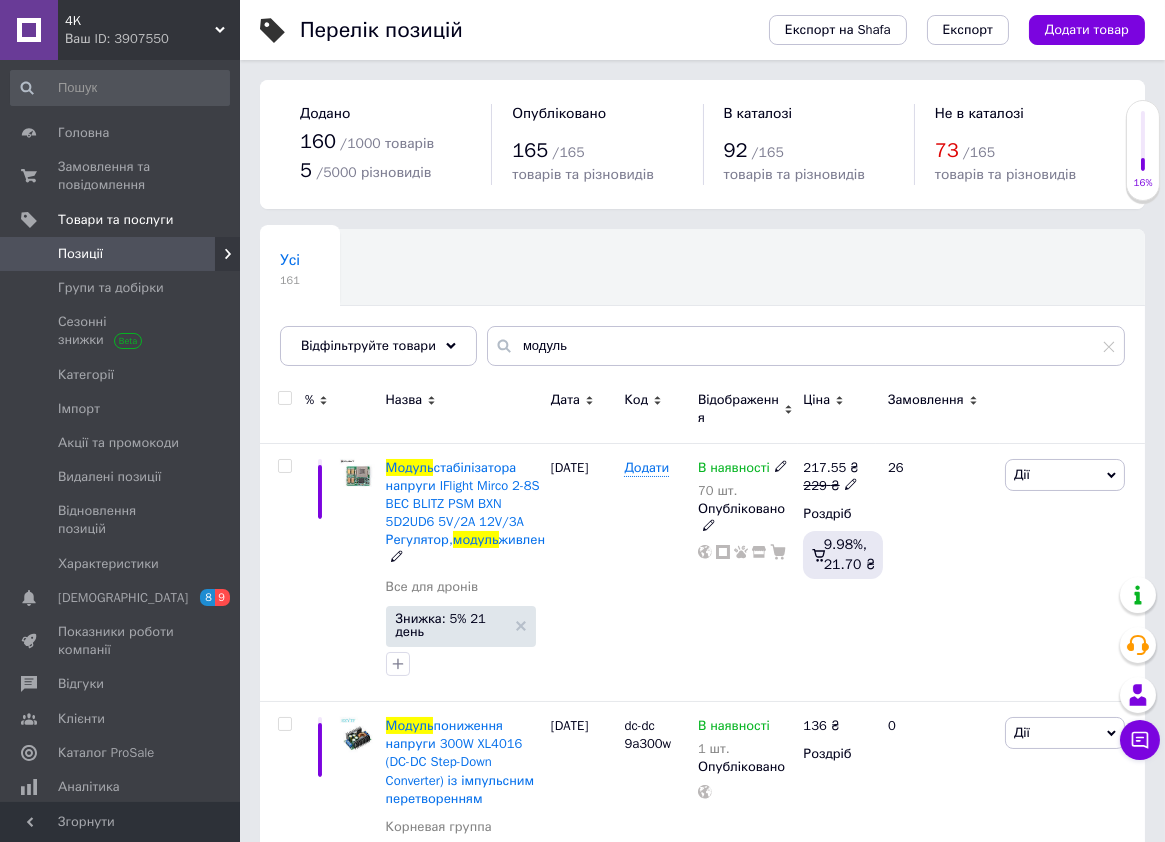 click 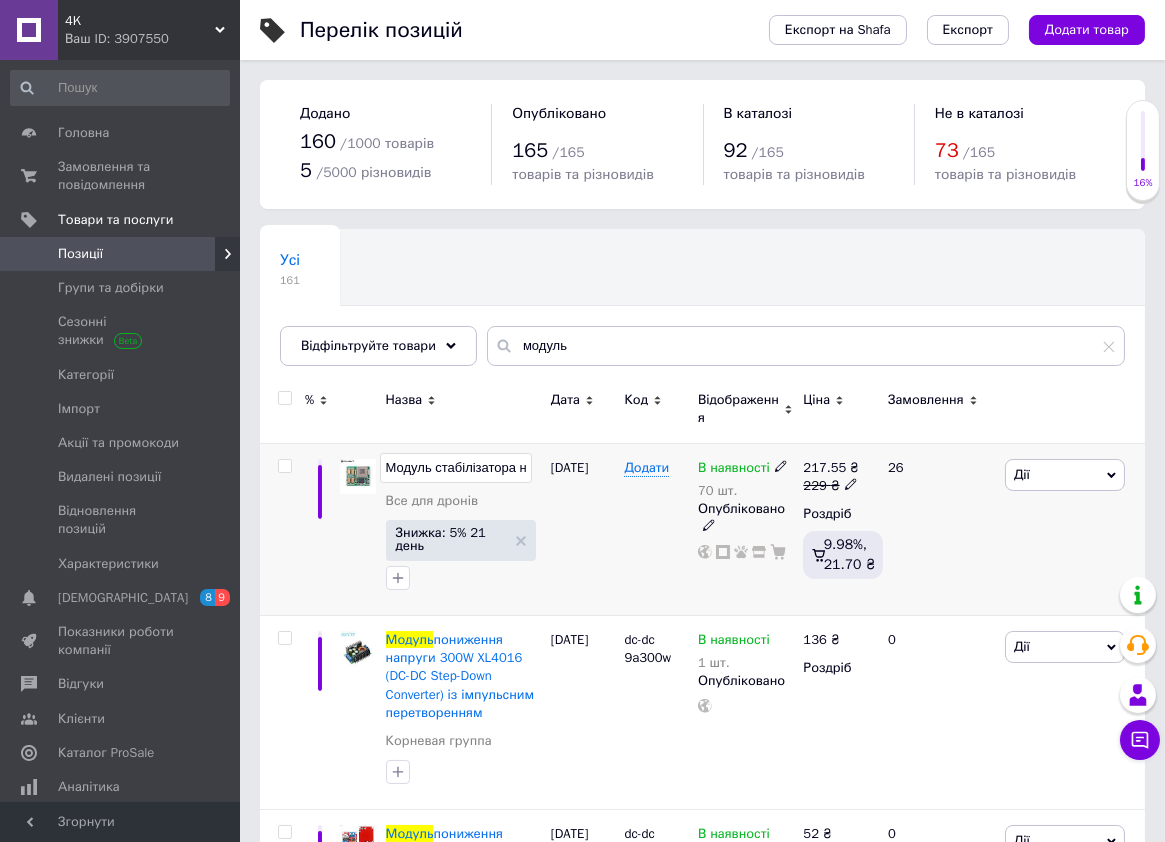 scroll, scrollTop: 0, scrollLeft: 584, axis: horizontal 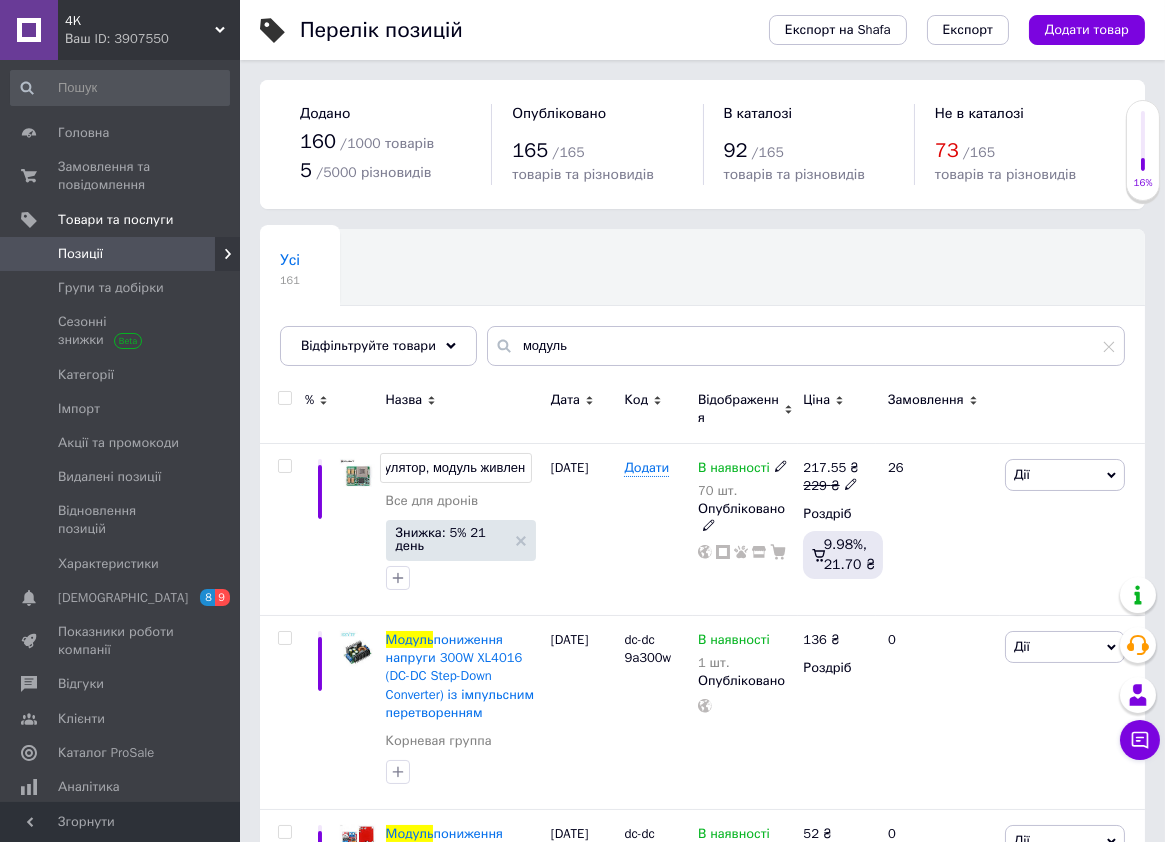click on "Модуль стабілізатора напруги IFlight Mirco 2-8S BEC BLITZ PSM BXN 5D2UD6 5V/2A 12V/3A Регулятор, модуль живлен" at bounding box center (456, 468) 